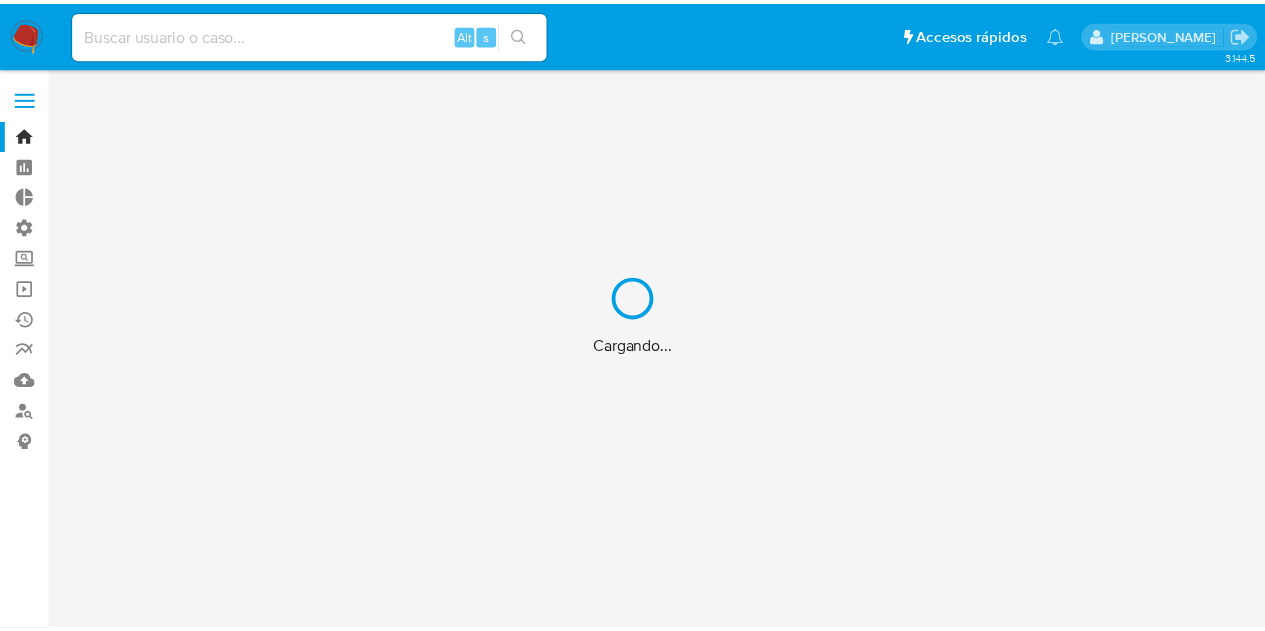 scroll, scrollTop: 0, scrollLeft: 0, axis: both 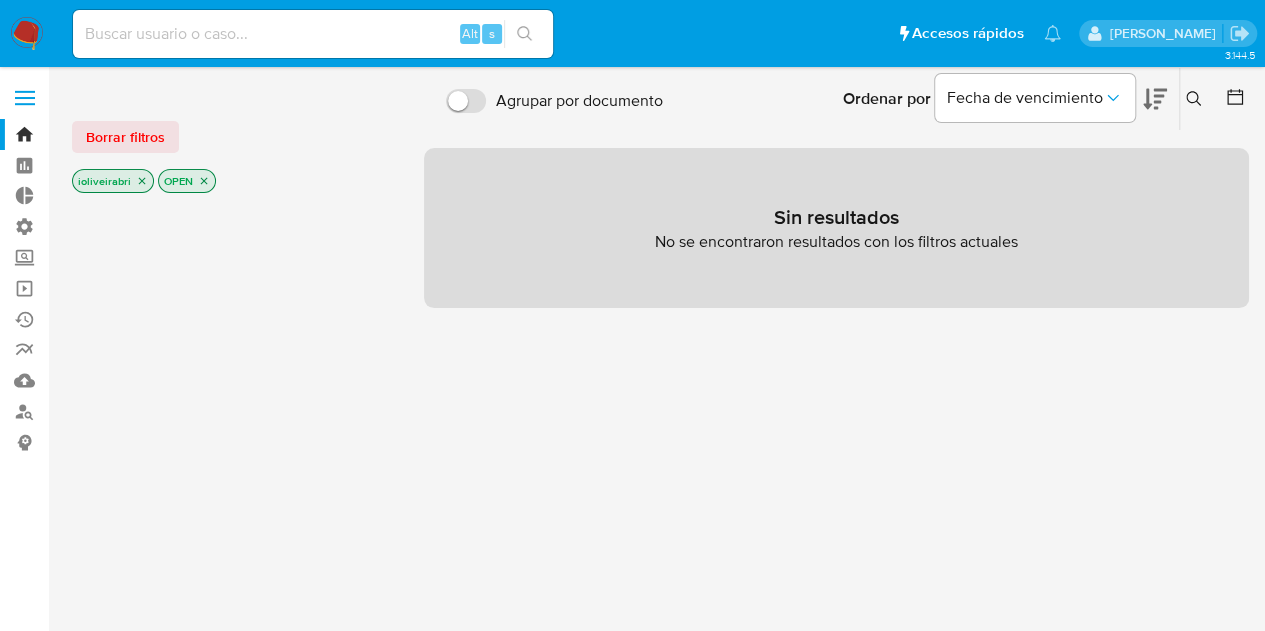 click at bounding box center [25, 98] 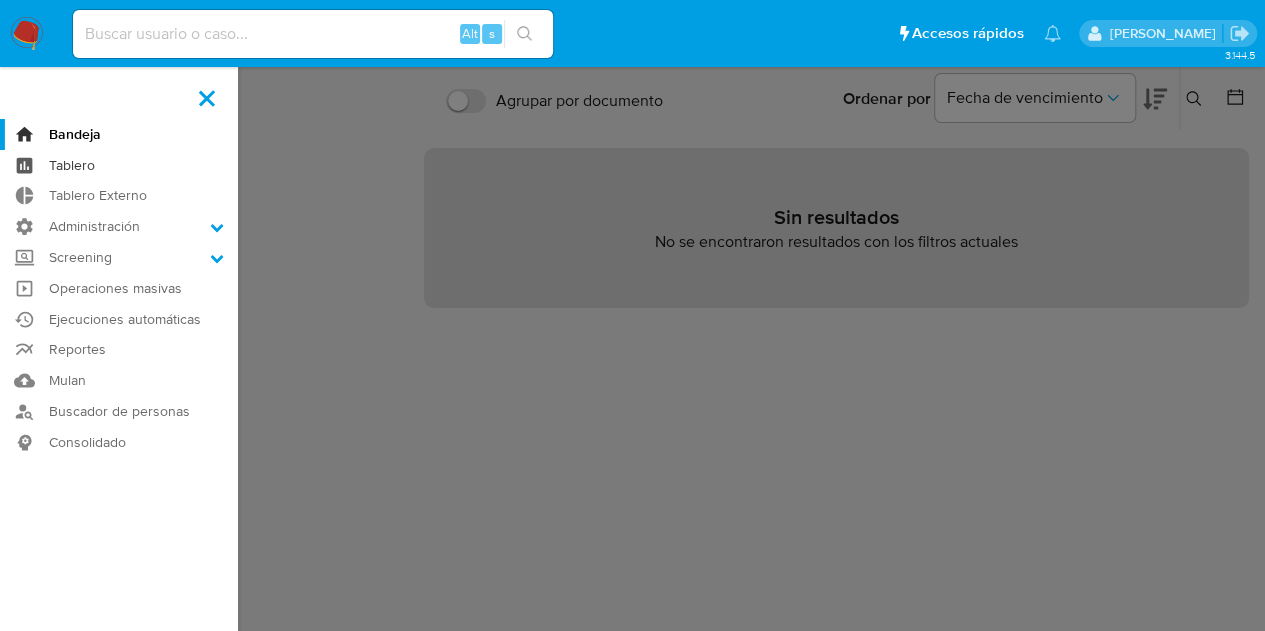 click on "Tablero" at bounding box center (119, 165) 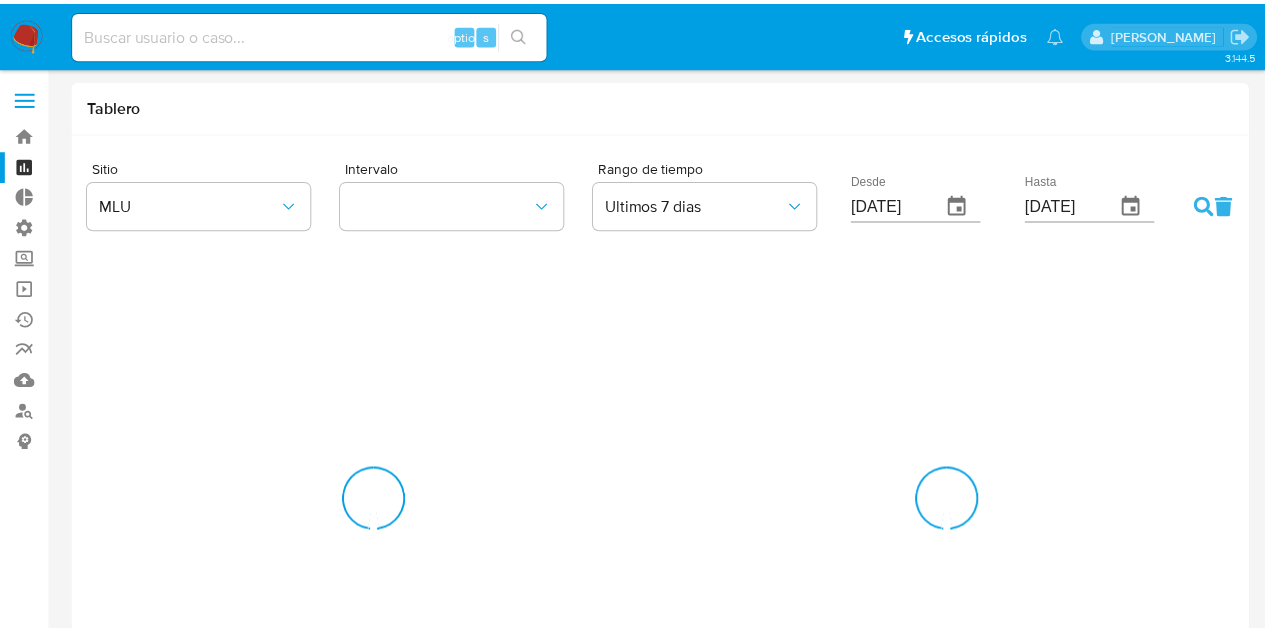 scroll, scrollTop: 0, scrollLeft: 0, axis: both 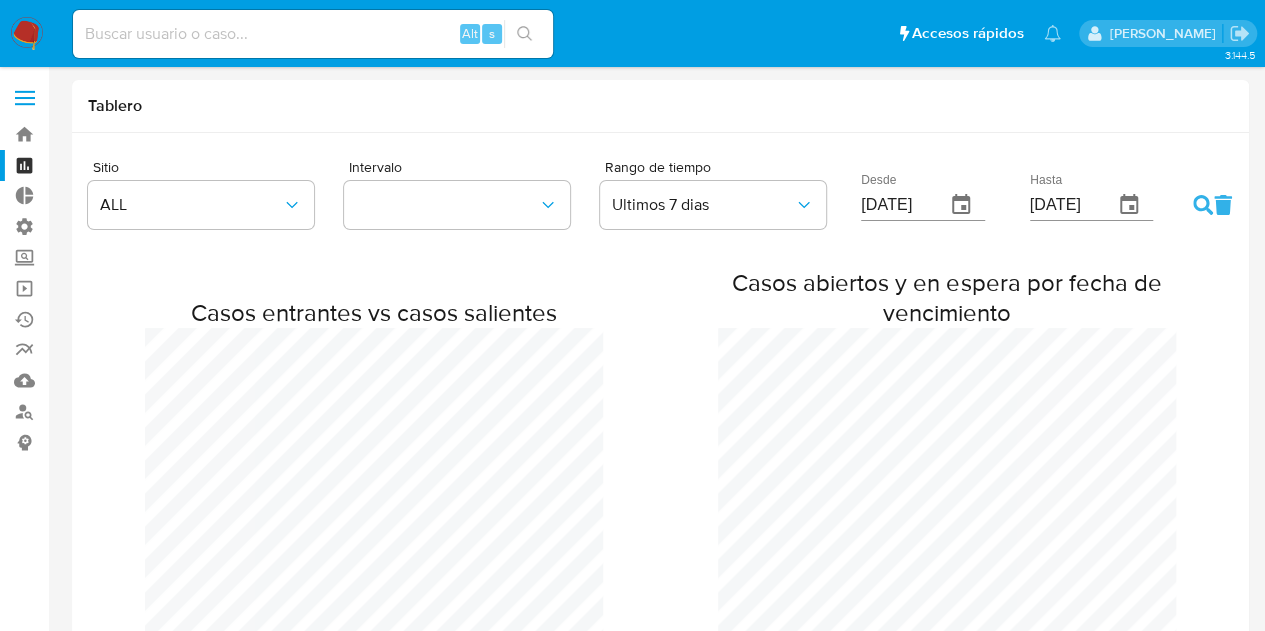 click at bounding box center [25, 98] 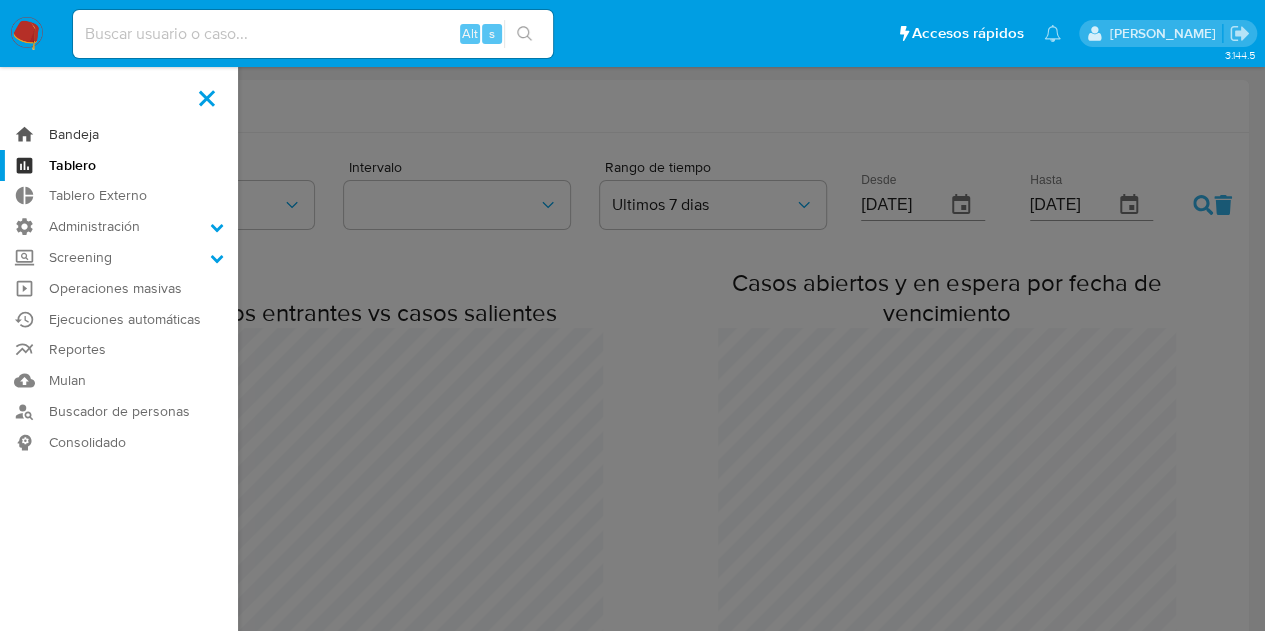 click on "Bandeja" at bounding box center [119, 134] 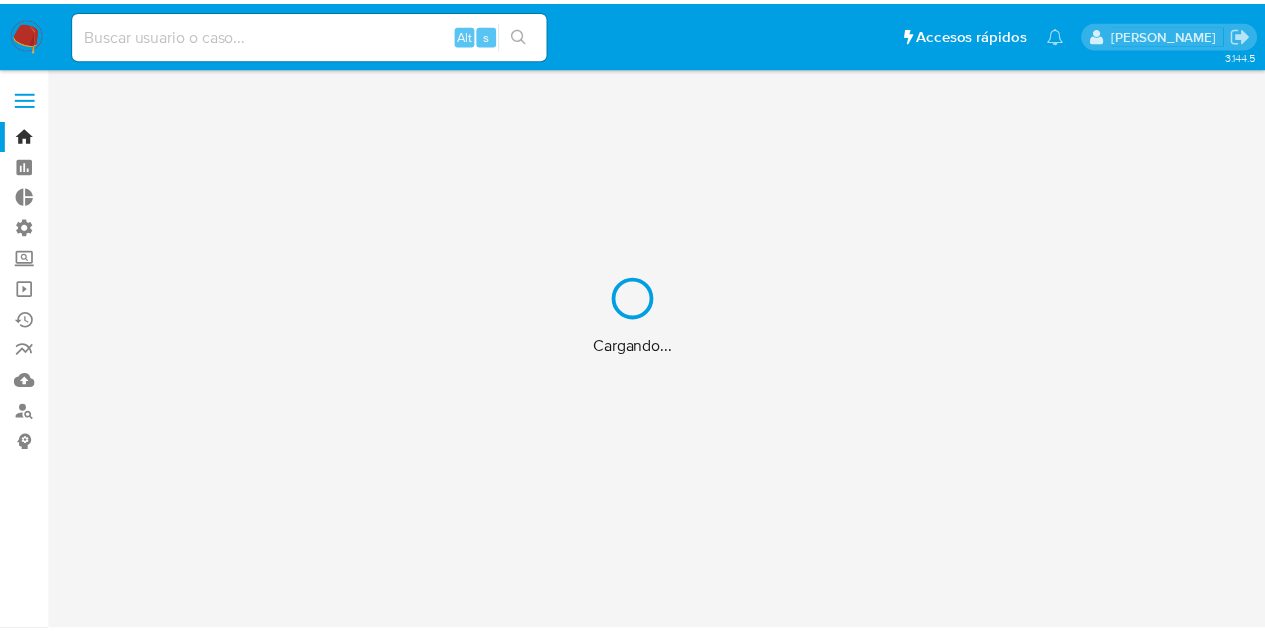 scroll, scrollTop: 0, scrollLeft: 0, axis: both 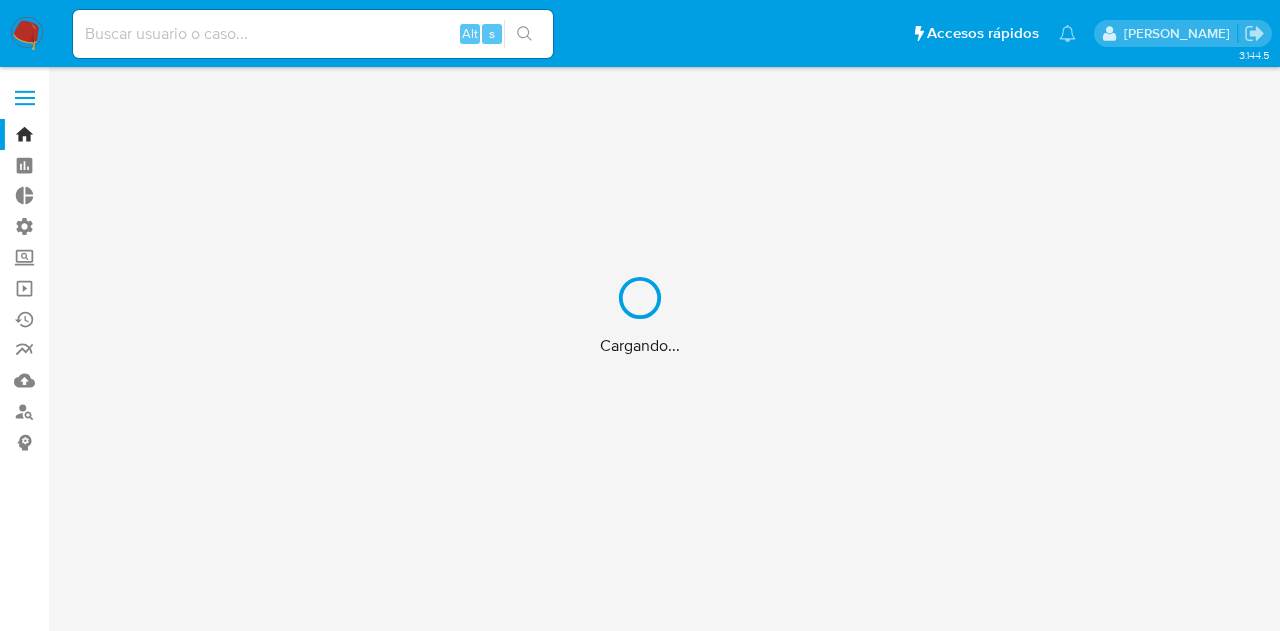 click on "Cargando..." at bounding box center [640, 315] 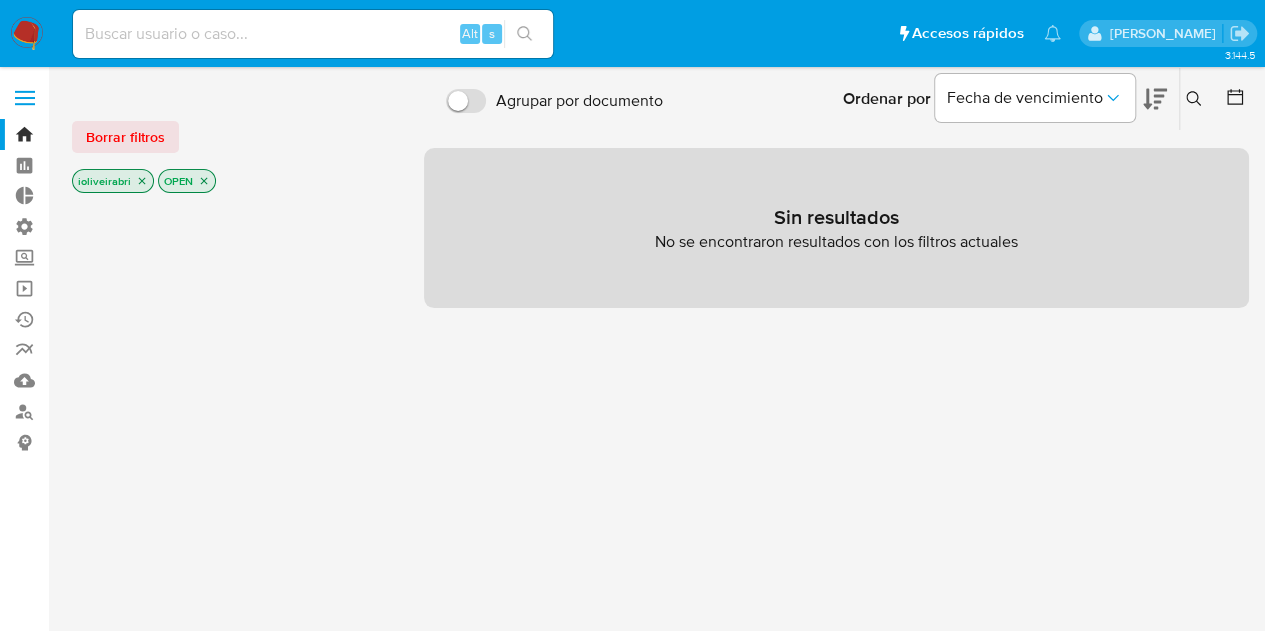 click at bounding box center [25, 98] 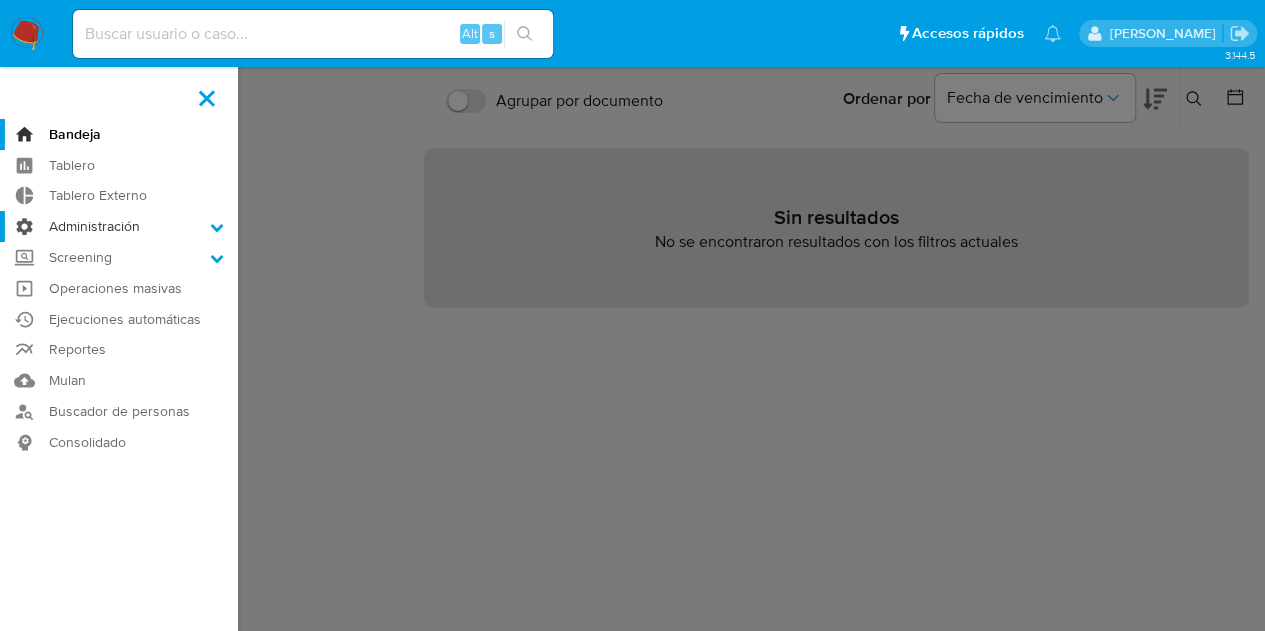 click on "Administración" at bounding box center (119, 226) 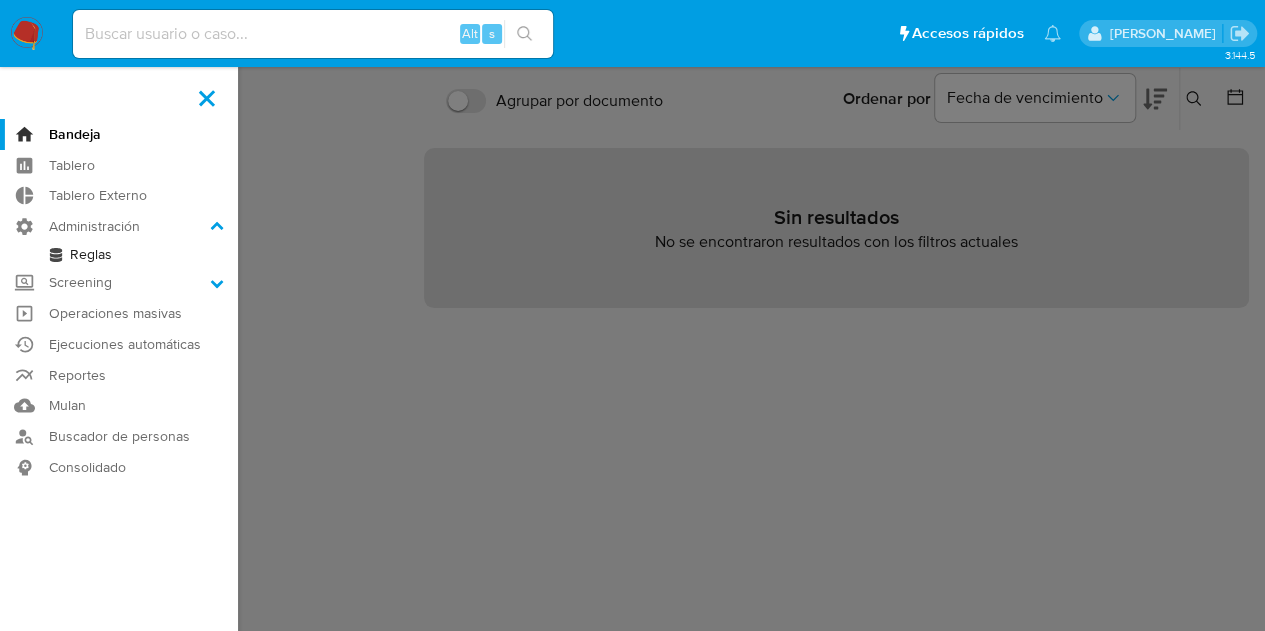 click on "Reglas" at bounding box center (119, 254) 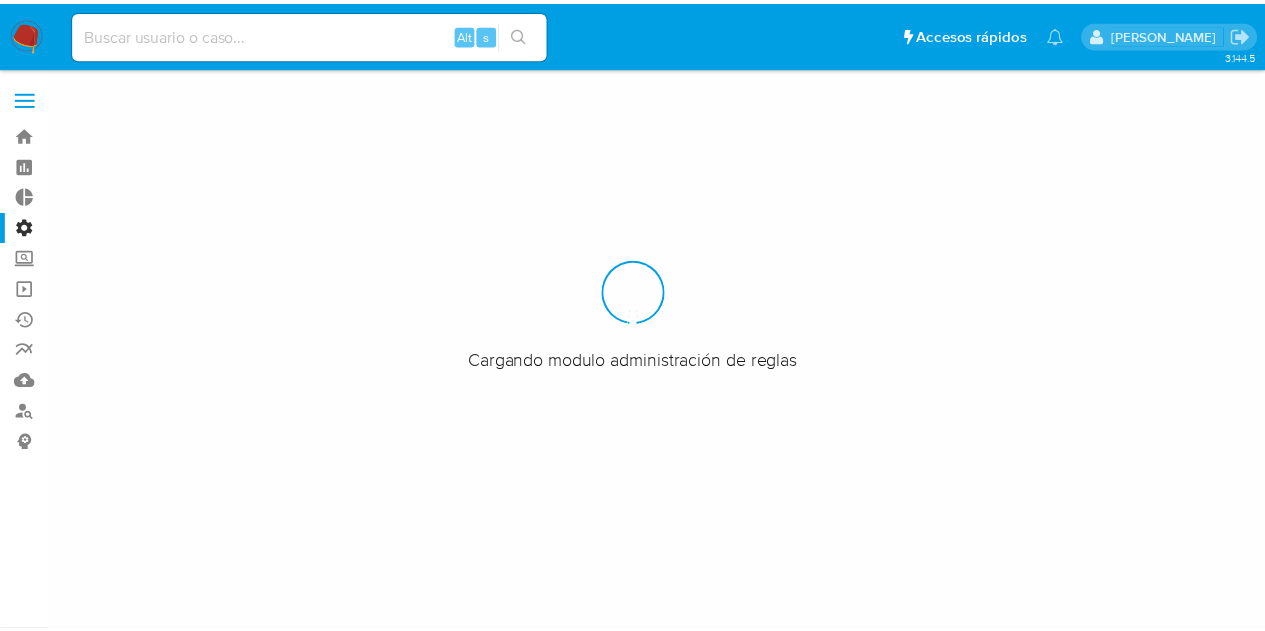 scroll, scrollTop: 0, scrollLeft: 0, axis: both 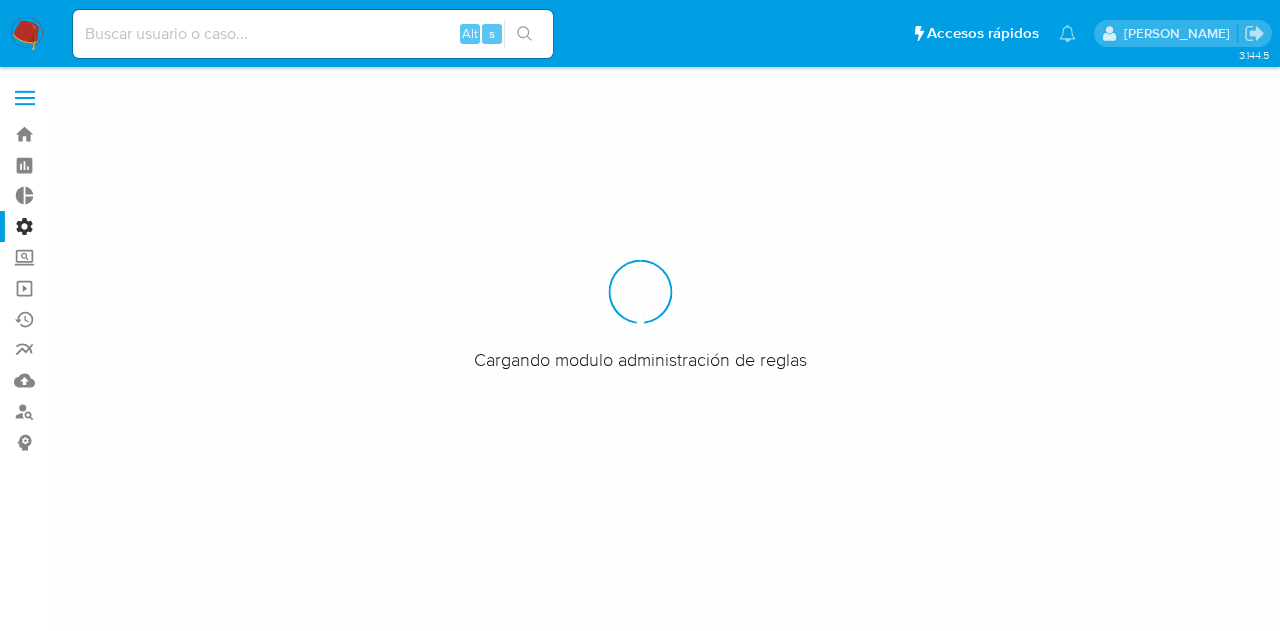 click on "Pausado Ver notificaciones Alt s Accesos rápidos   Presiona las siguientes teclas para acceder a algunas de las funciones Buscar caso o usuario Alt s Volver al home Alt h Igor Oliveira Brito" at bounding box center [640, 33] 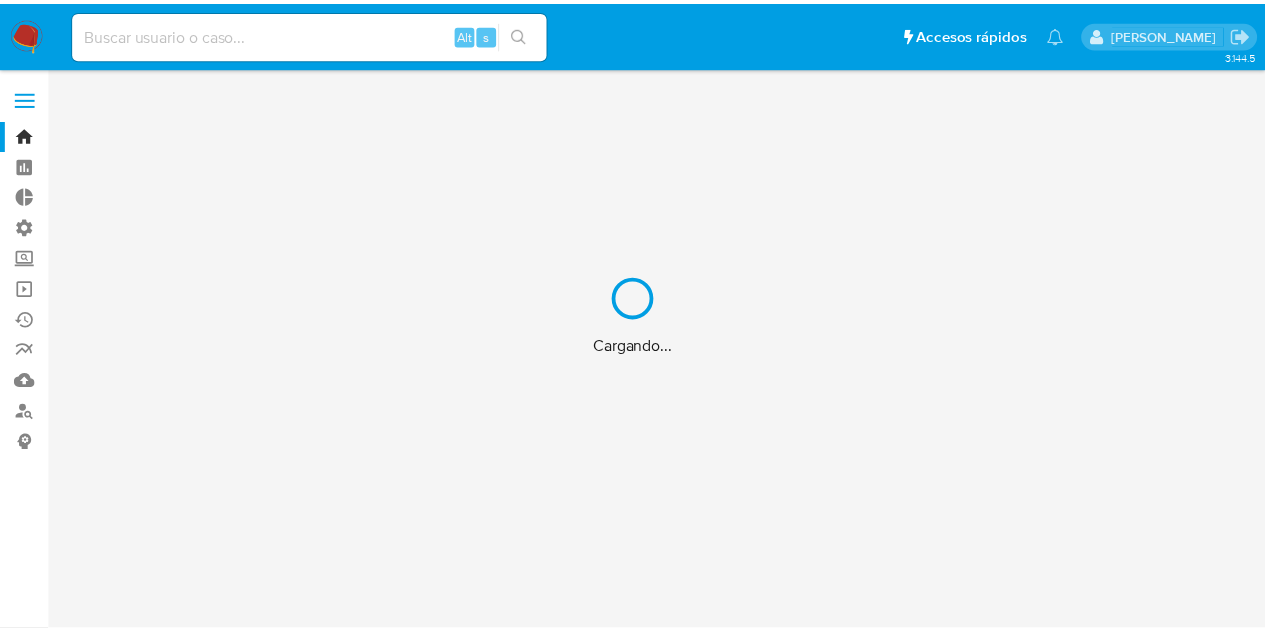 scroll, scrollTop: 0, scrollLeft: 0, axis: both 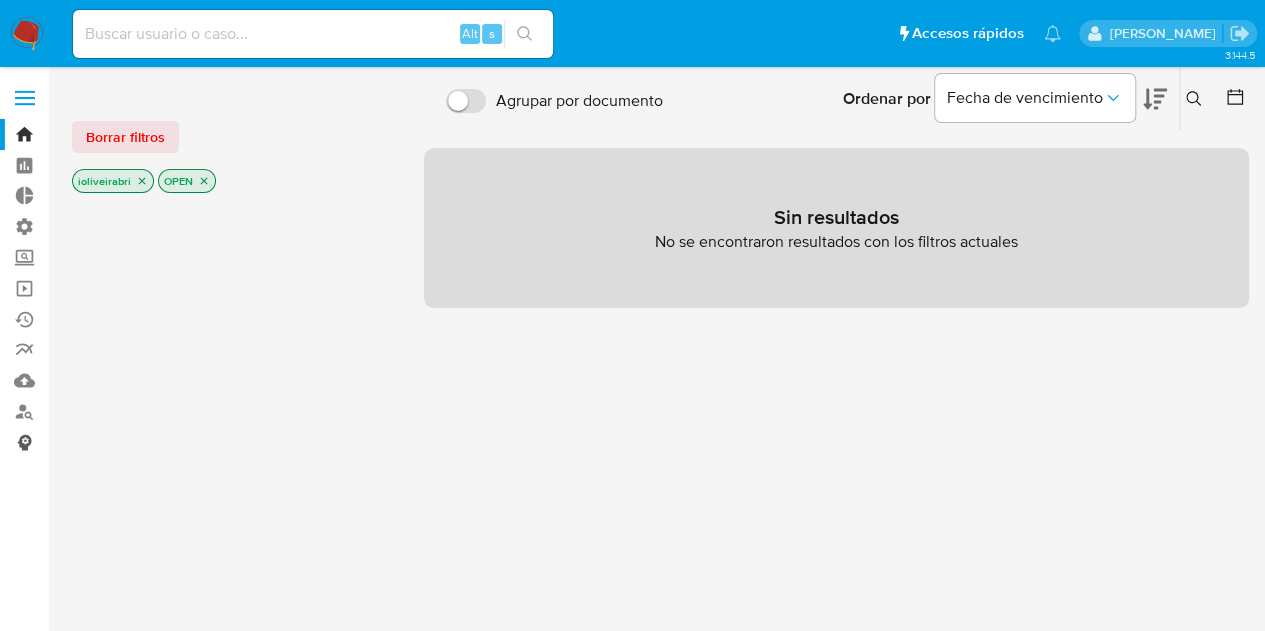 click on "Consolidado" at bounding box center [119, 442] 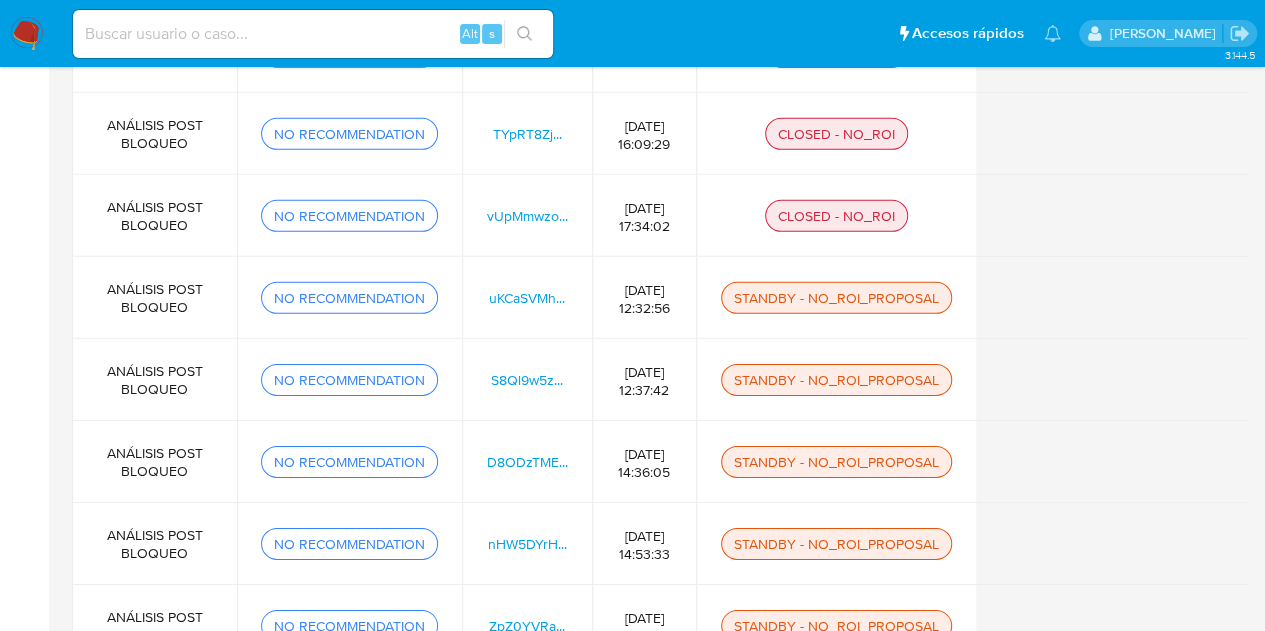 scroll, scrollTop: 3258, scrollLeft: 0, axis: vertical 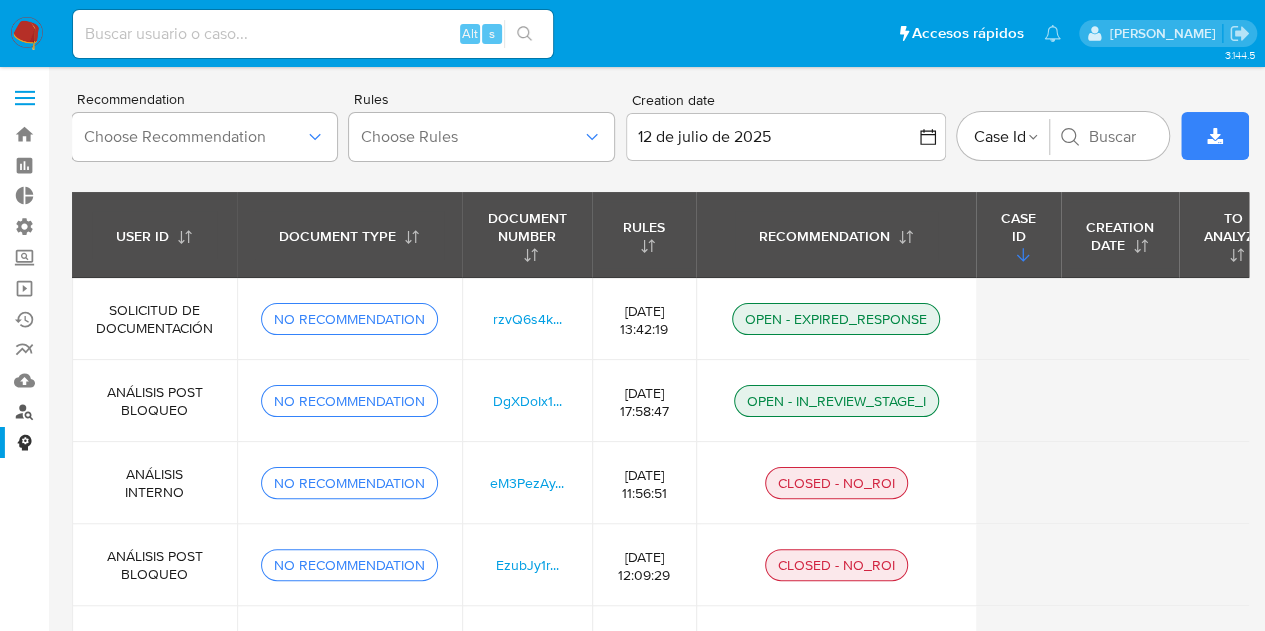 click on "Buscador de personas" at bounding box center (119, 411) 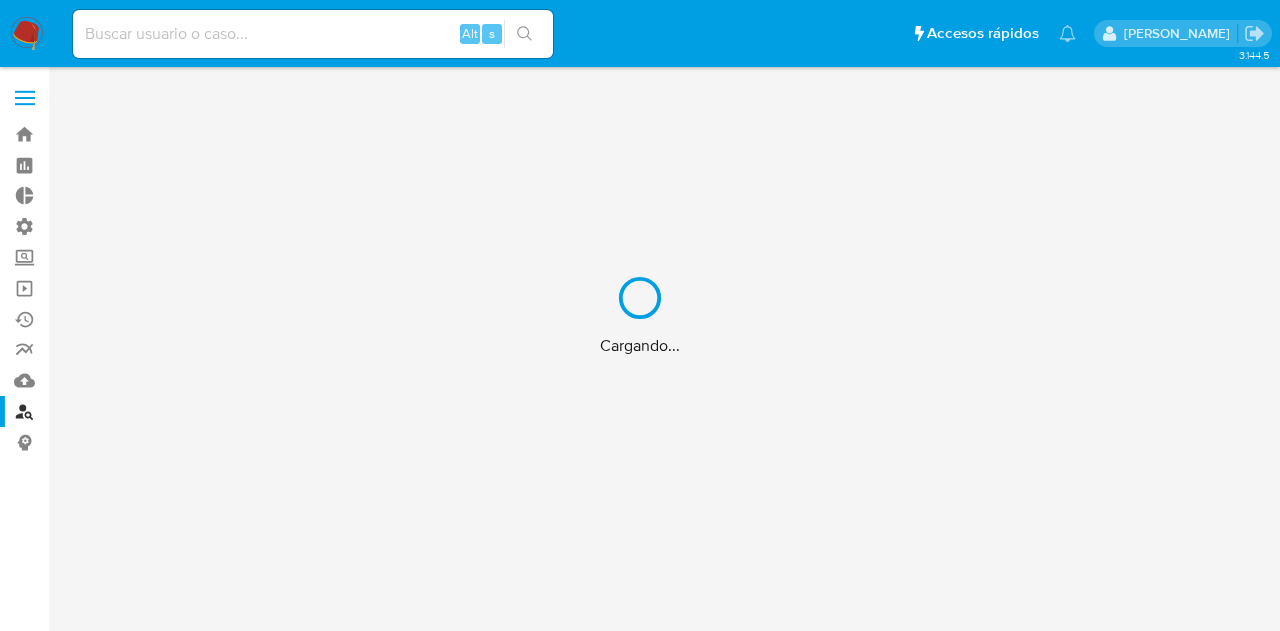 scroll, scrollTop: 0, scrollLeft: 0, axis: both 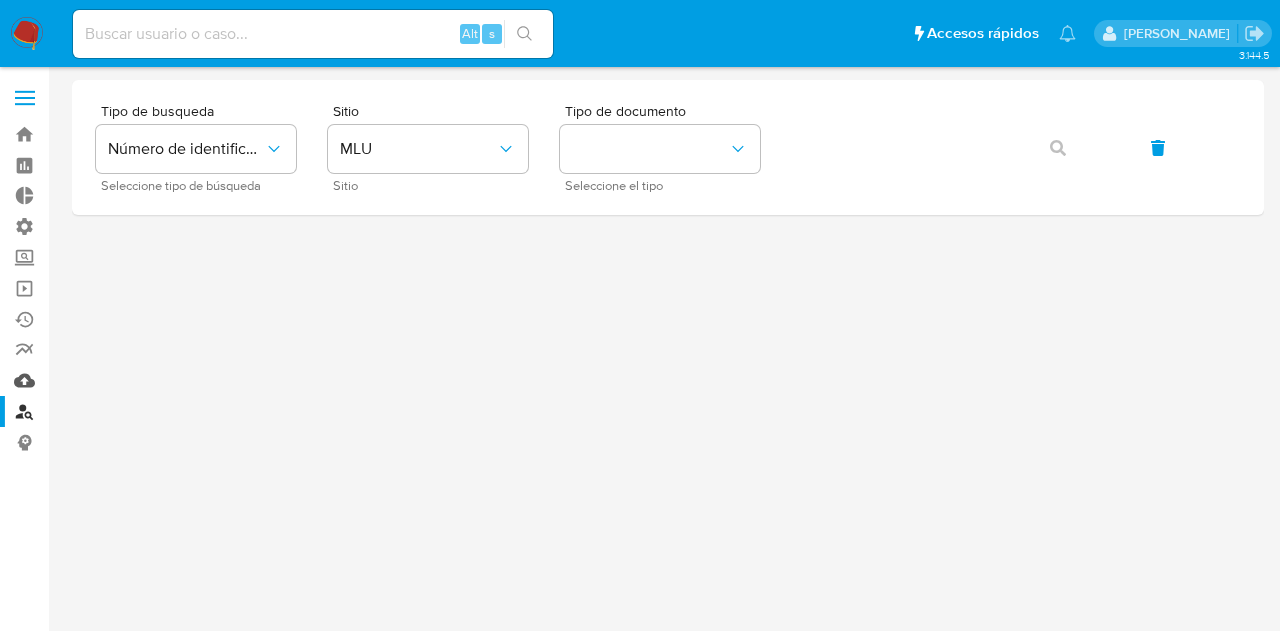 click on "Mulan" at bounding box center (119, 380) 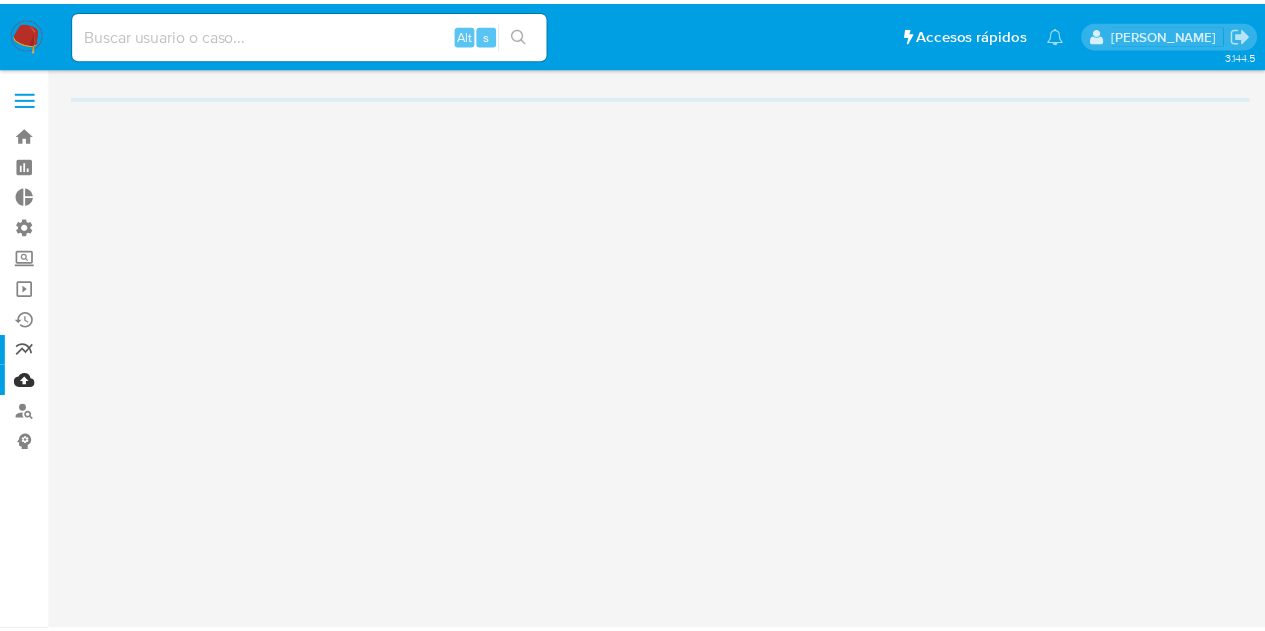 scroll, scrollTop: 0, scrollLeft: 0, axis: both 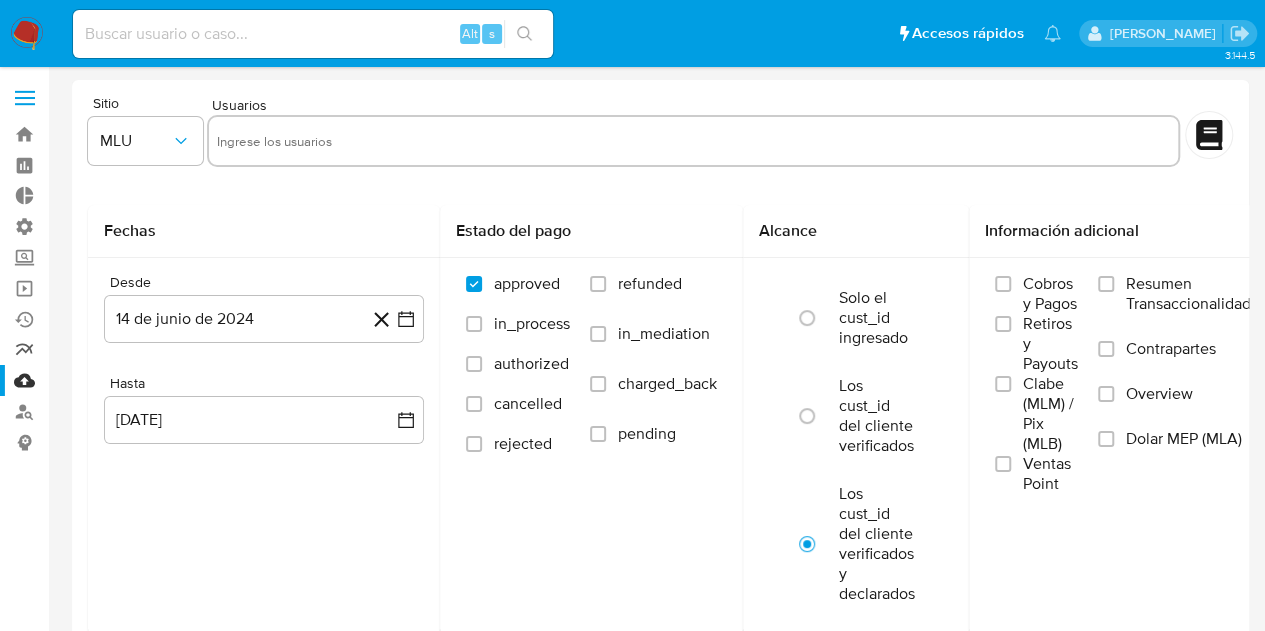 click on "Reportes" at bounding box center [119, 350] 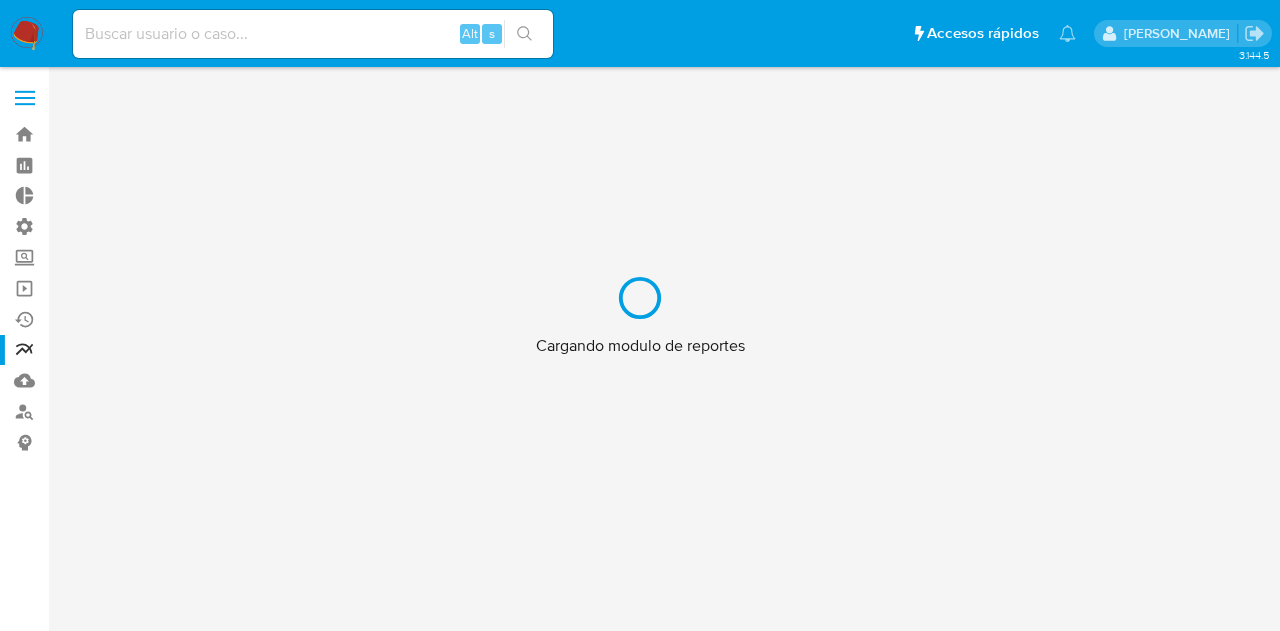 scroll, scrollTop: 0, scrollLeft: 0, axis: both 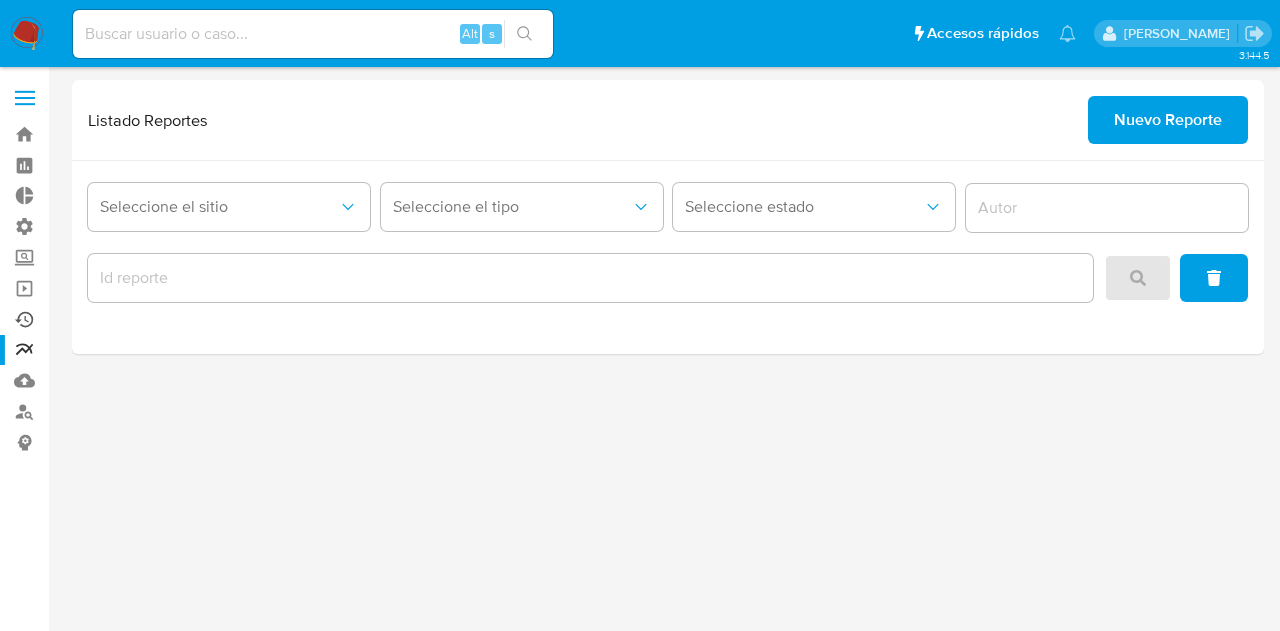 click on "Ejecuciones automáticas" at bounding box center [119, 319] 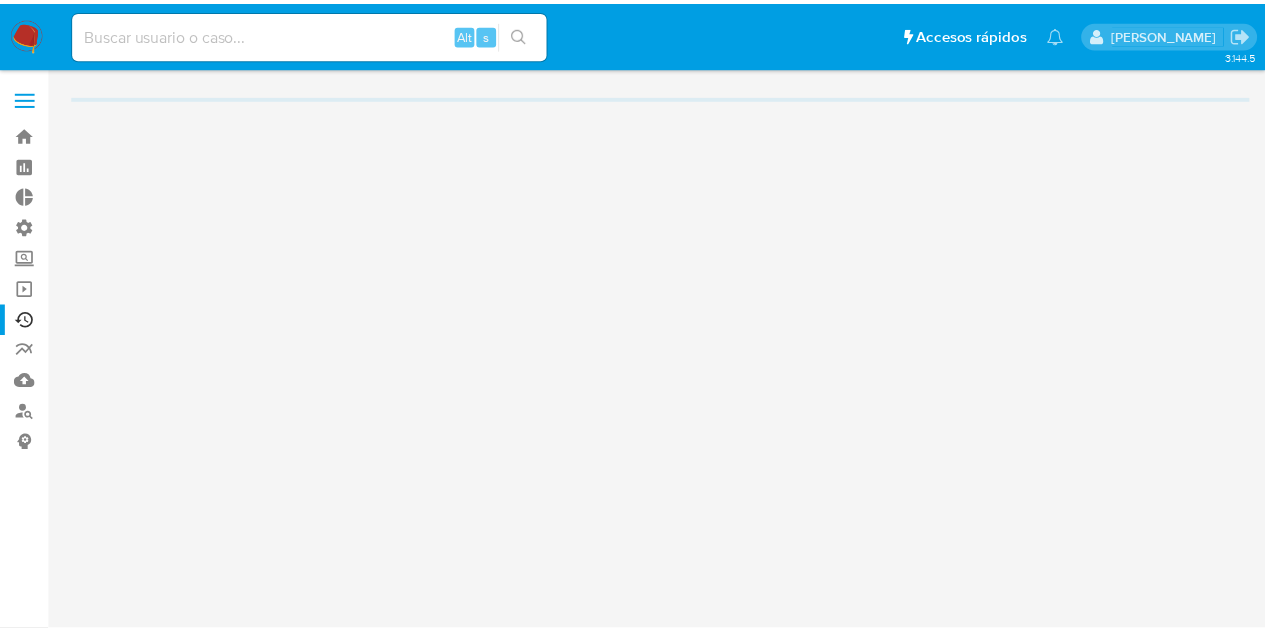 scroll, scrollTop: 0, scrollLeft: 0, axis: both 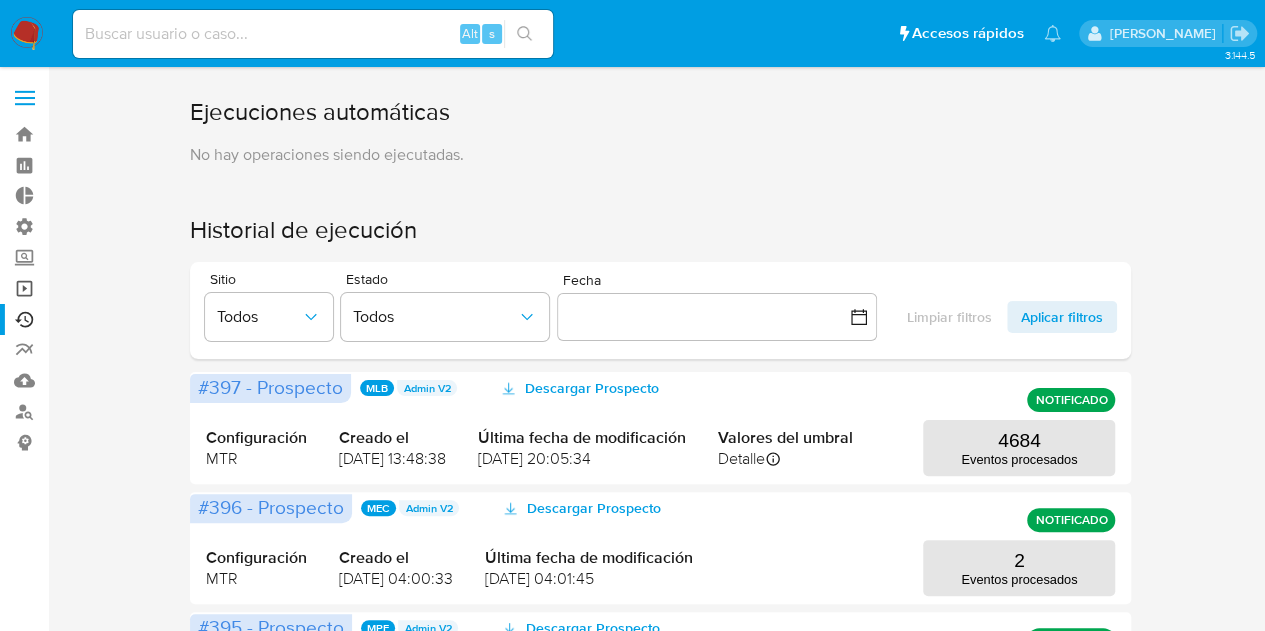 click on "Operaciones masivas" at bounding box center [119, 288] 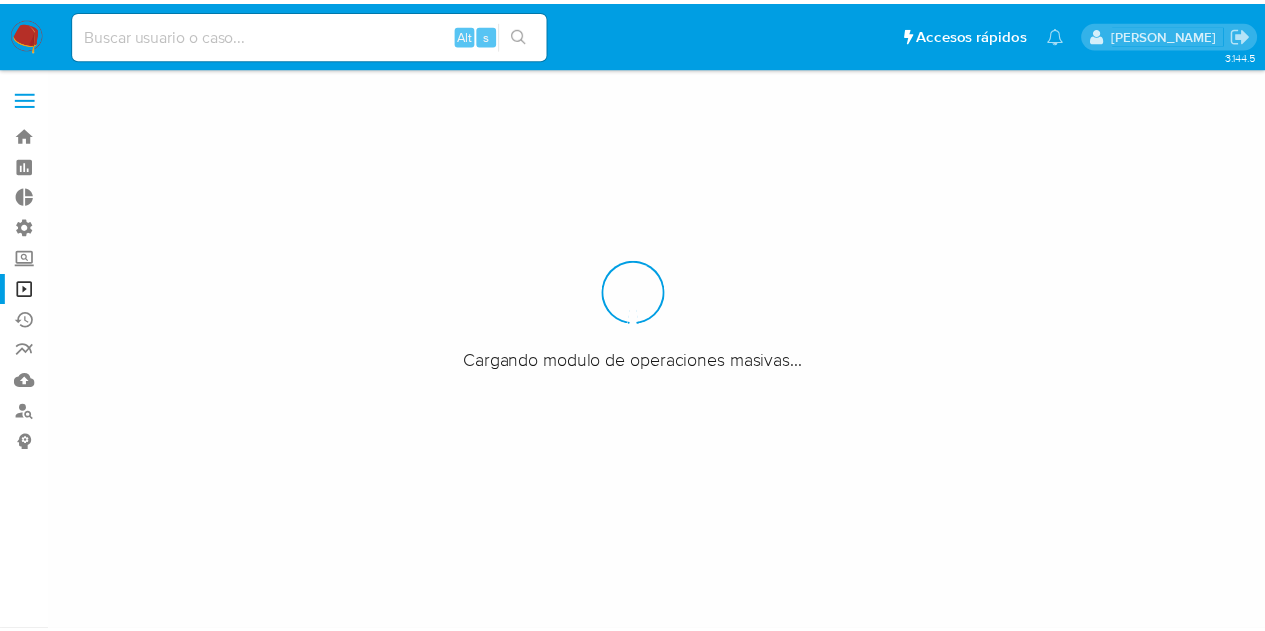 scroll, scrollTop: 0, scrollLeft: 0, axis: both 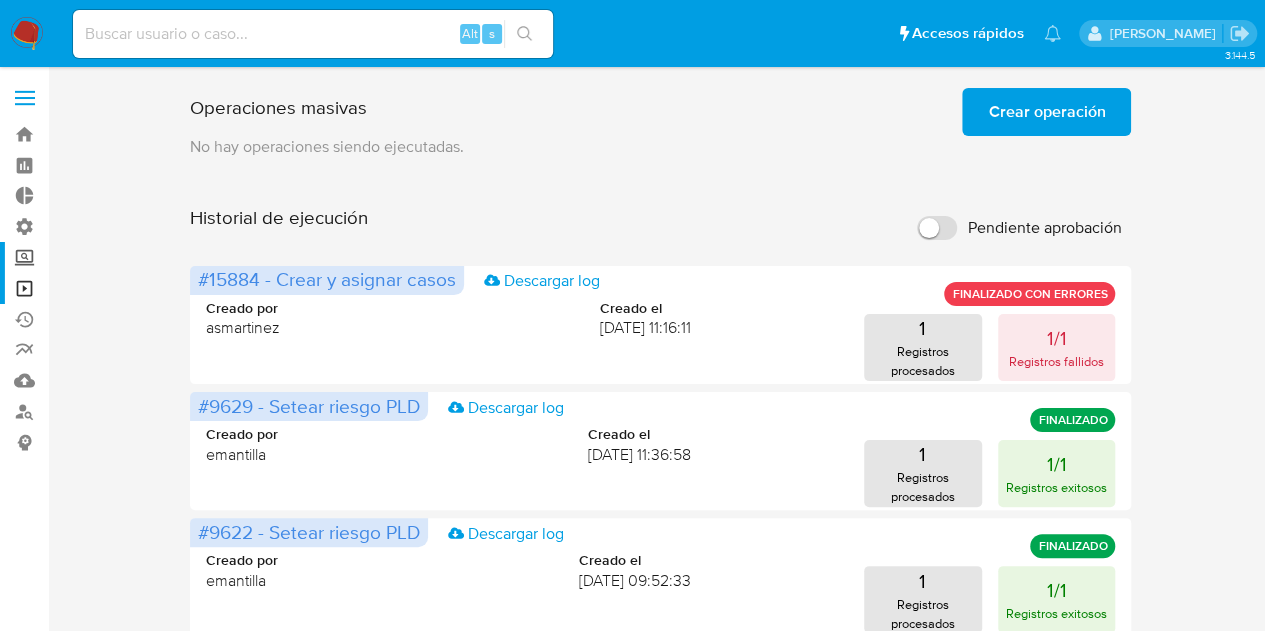 click on "Screening" at bounding box center (119, 257) 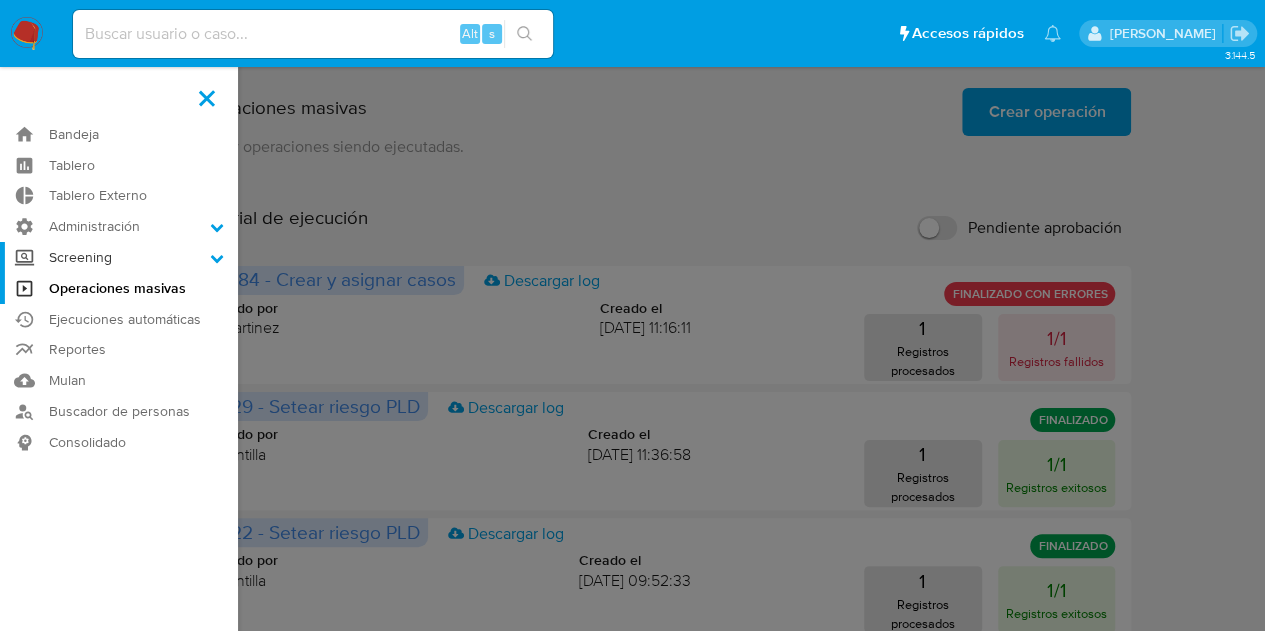 click on "Screening" at bounding box center [0, 0] 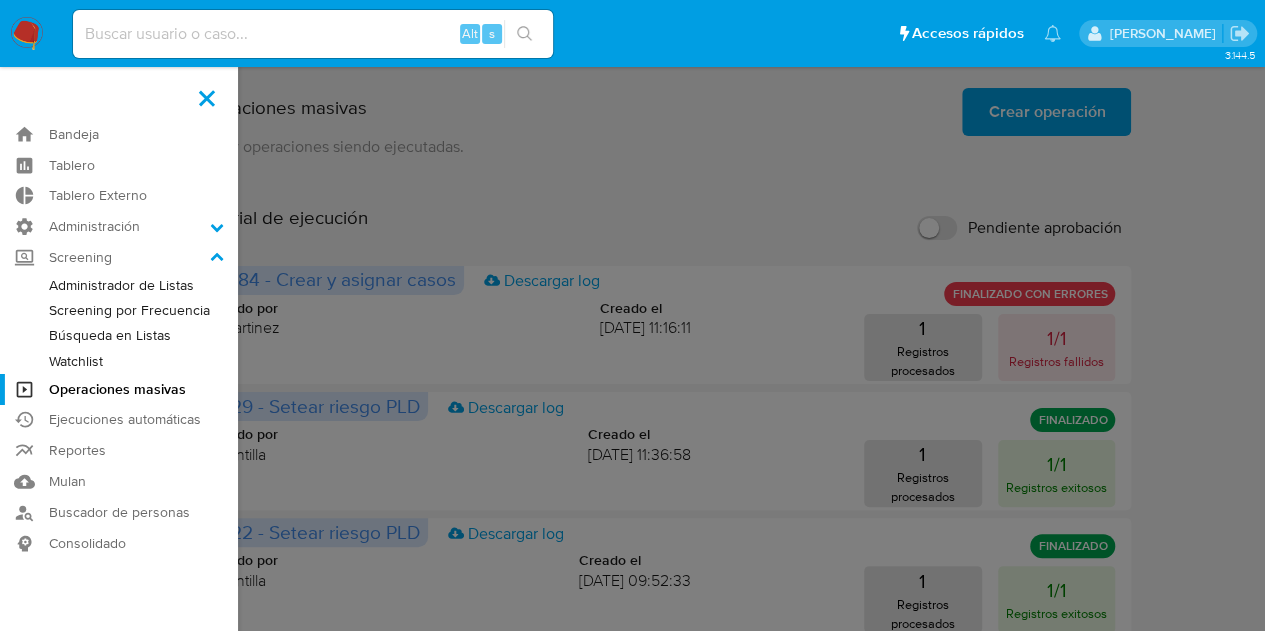click on "Búsqueda en Listas" at bounding box center (119, 335) 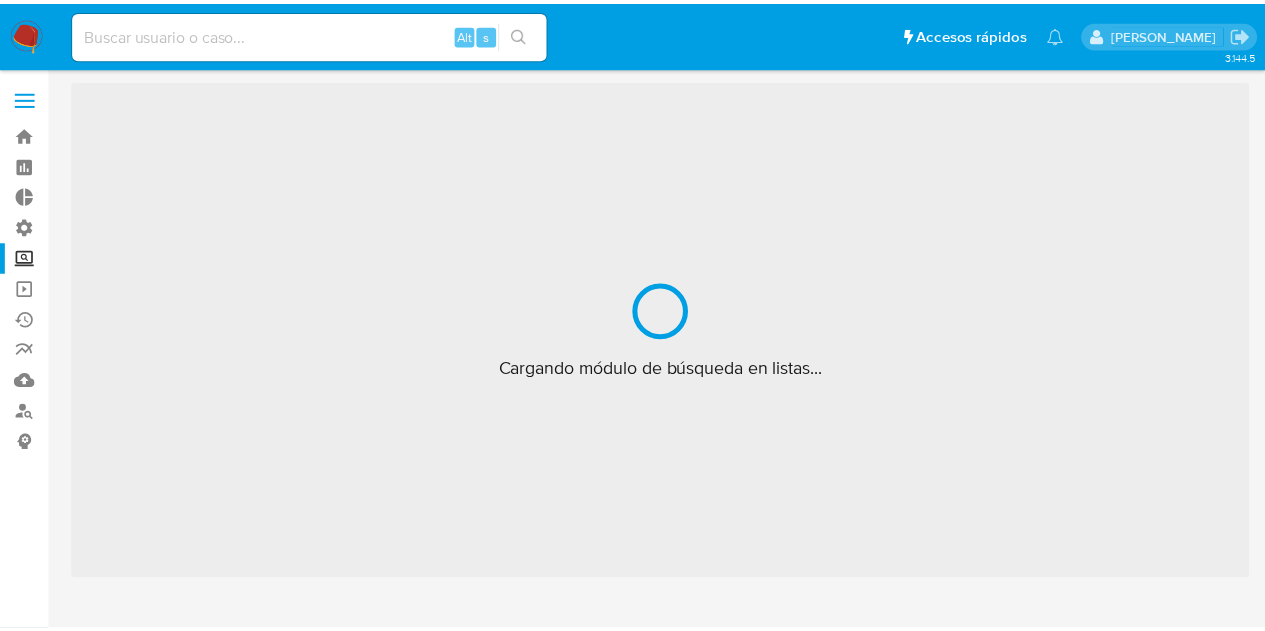 scroll, scrollTop: 0, scrollLeft: 0, axis: both 